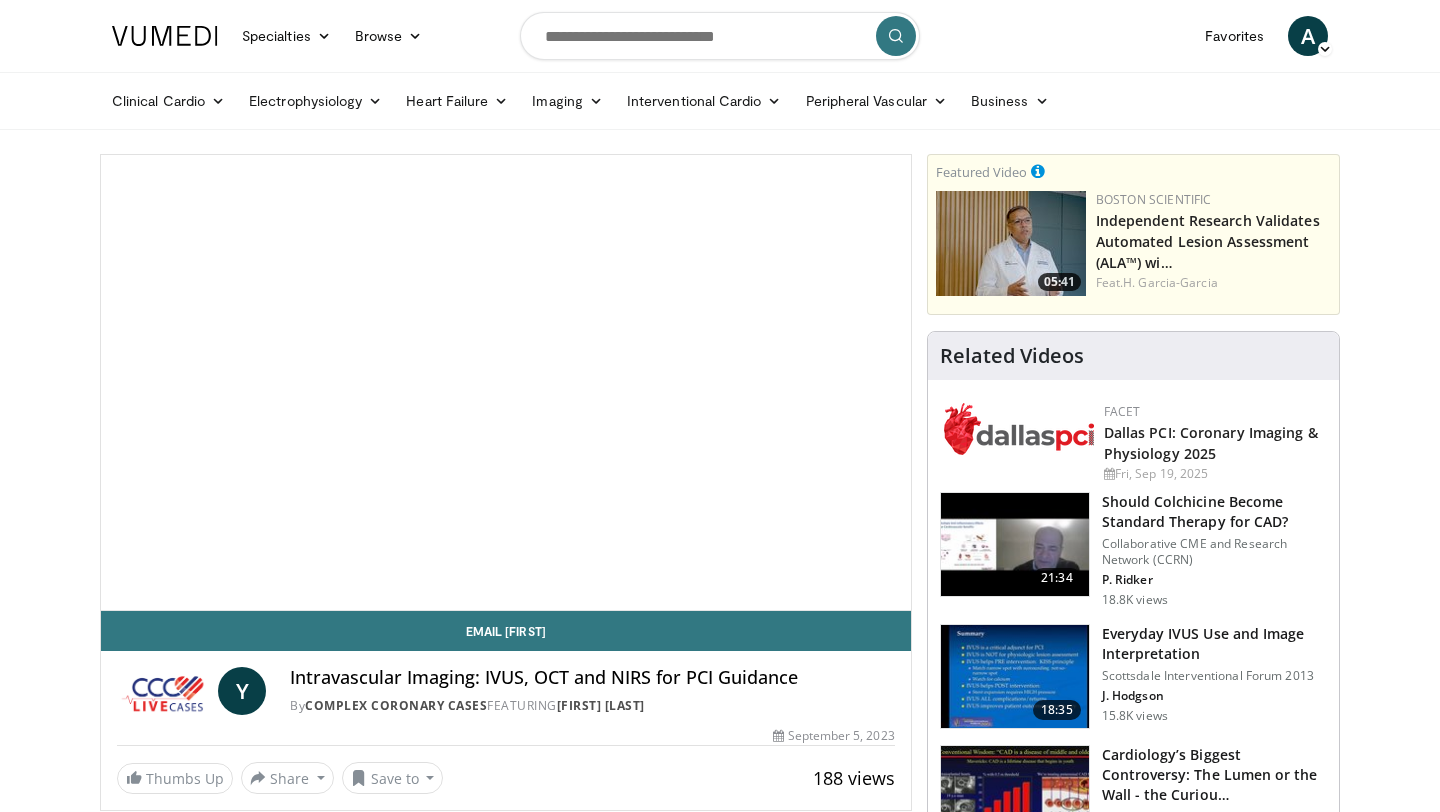 scroll, scrollTop: 0, scrollLeft: 0, axis: both 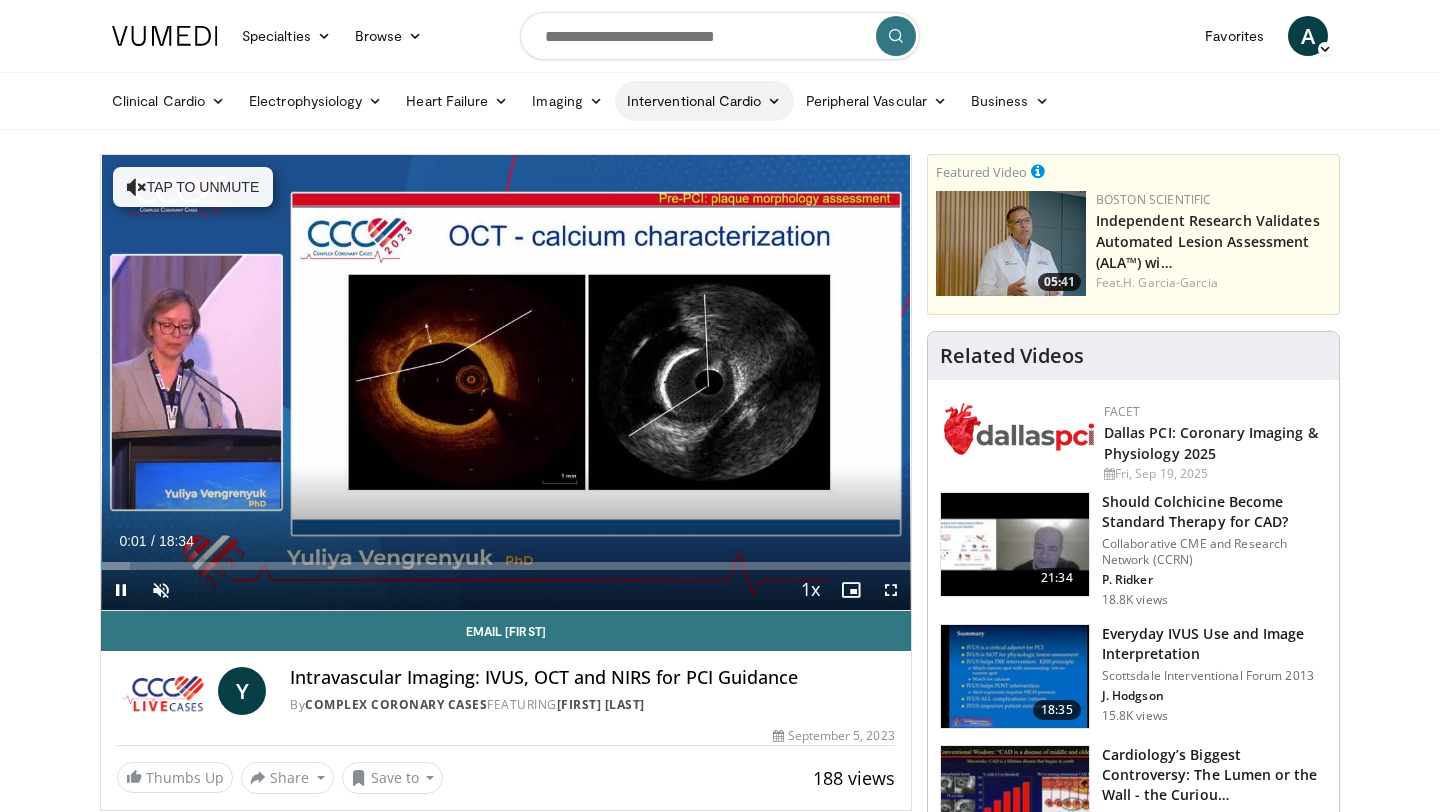 click on "Interventional Cardio" at bounding box center [704, 101] 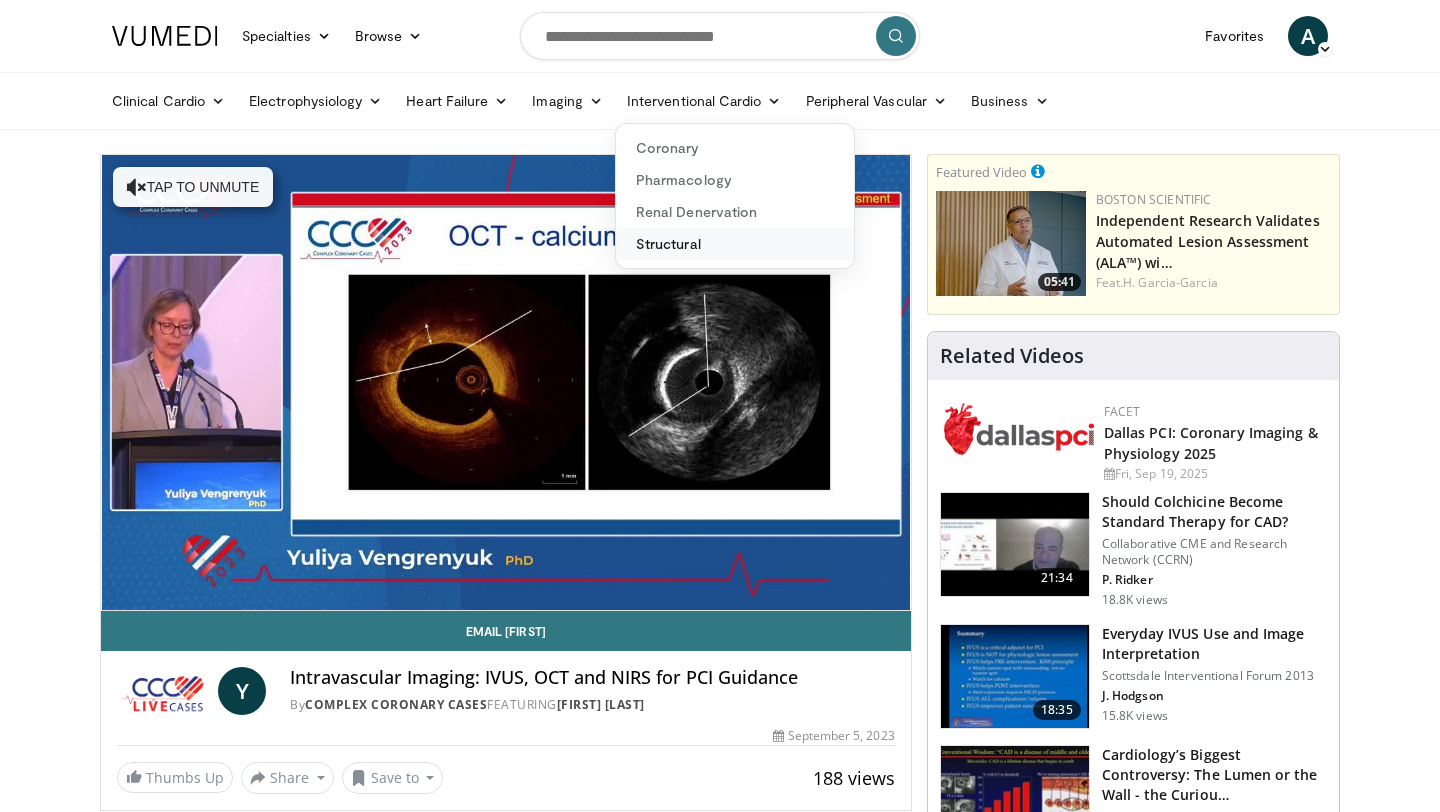 click on "Structural" at bounding box center (735, 244) 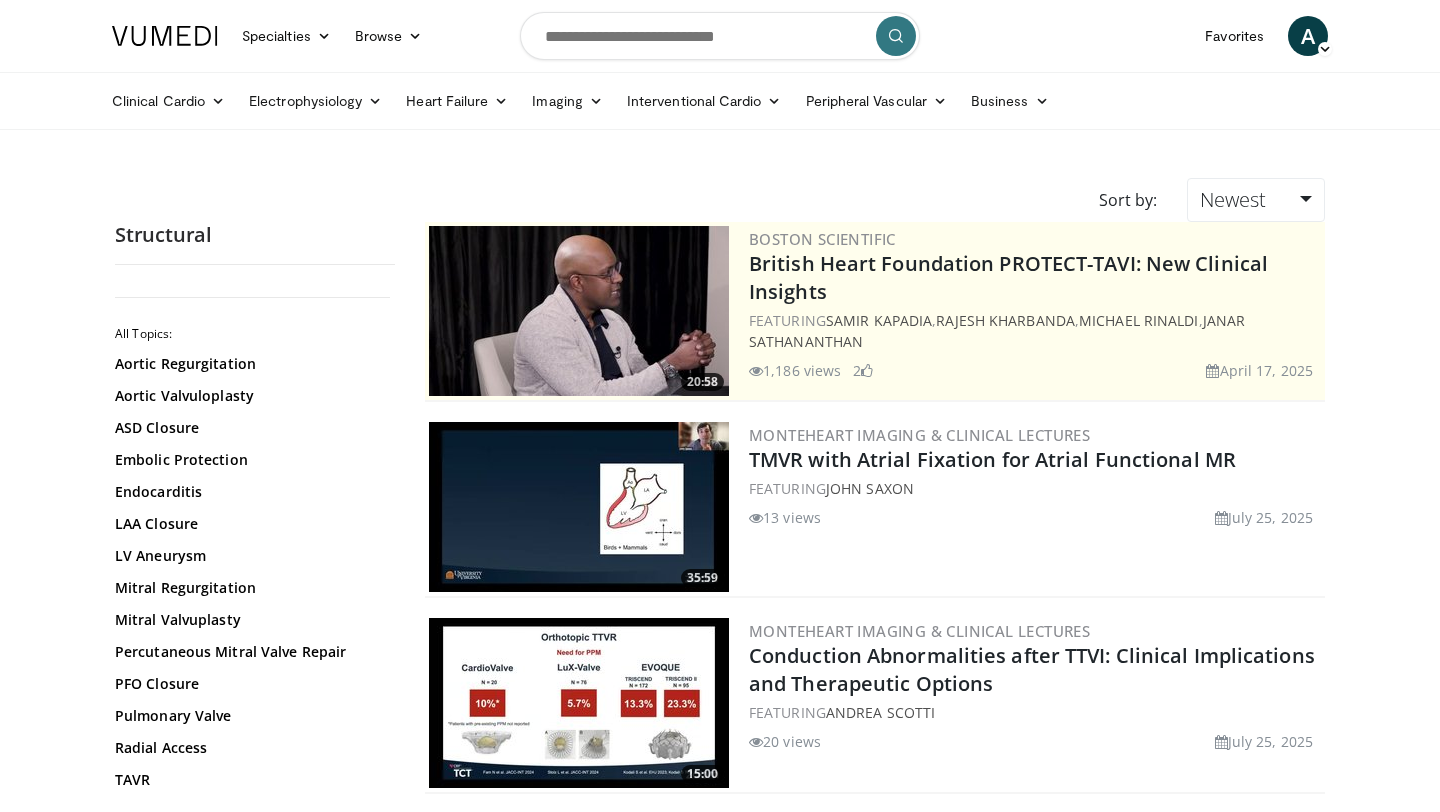 scroll, scrollTop: 0, scrollLeft: 0, axis: both 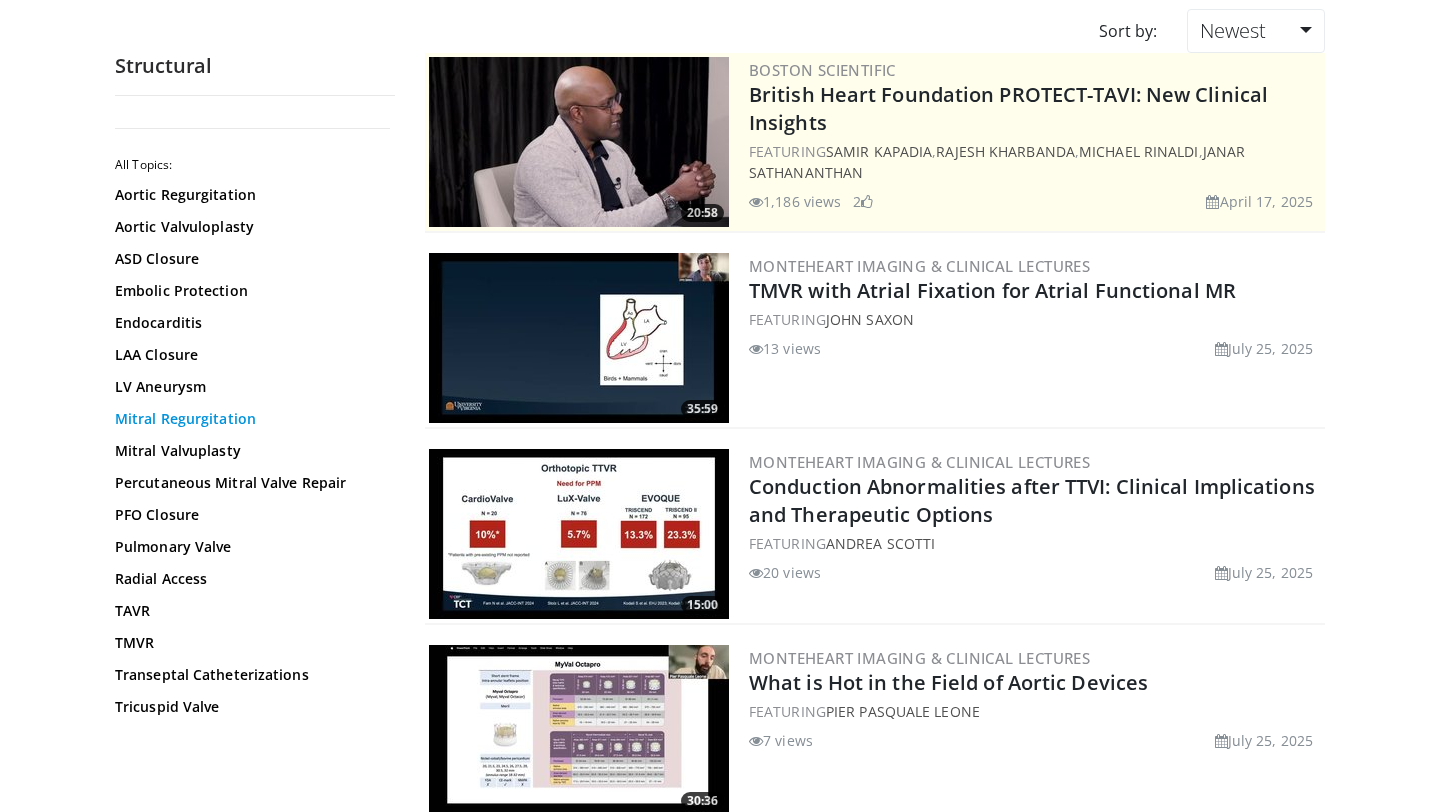 click on "Mitral Regurgitation" at bounding box center [250, 419] 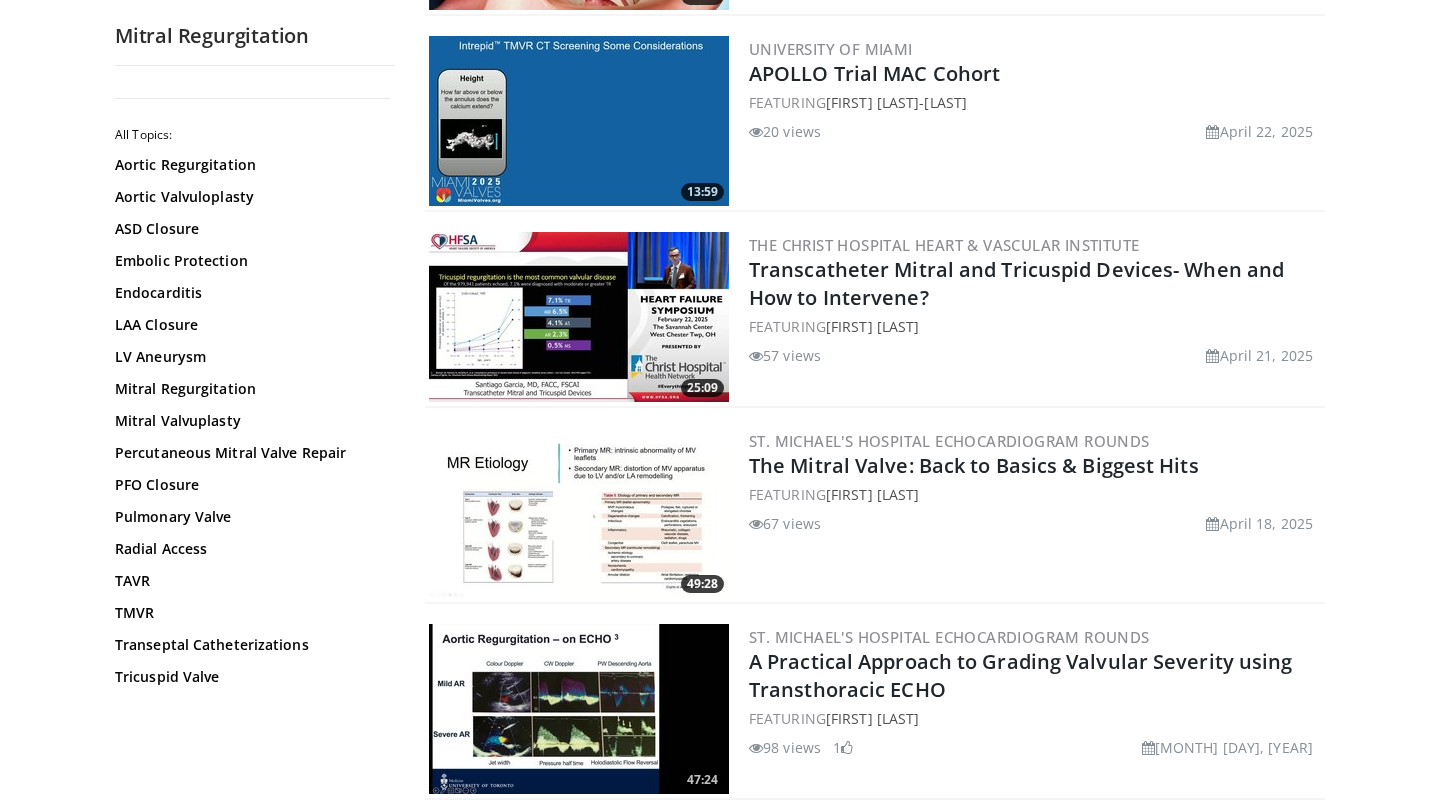 scroll, scrollTop: 2740, scrollLeft: 0, axis: vertical 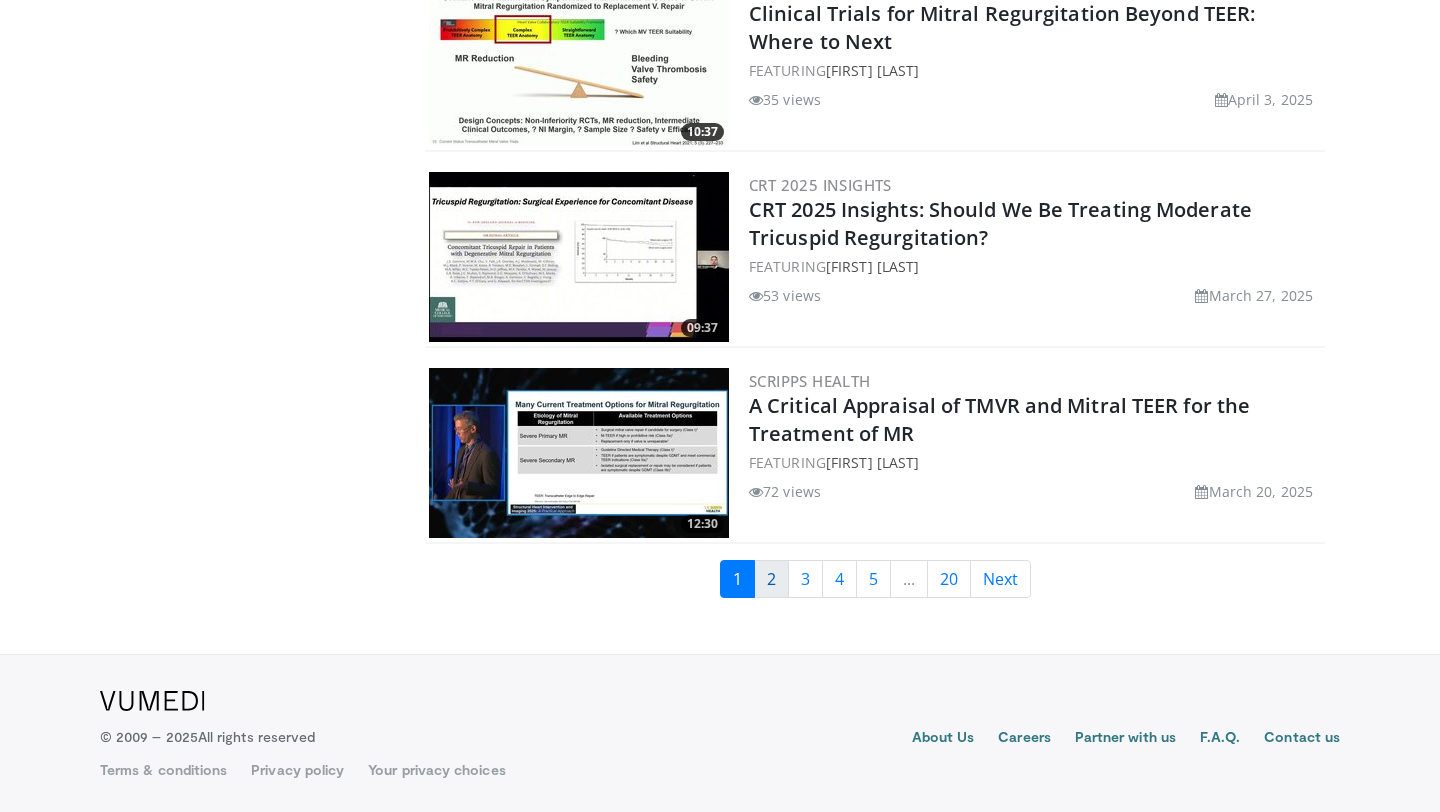 click on "2" at bounding box center [771, 579] 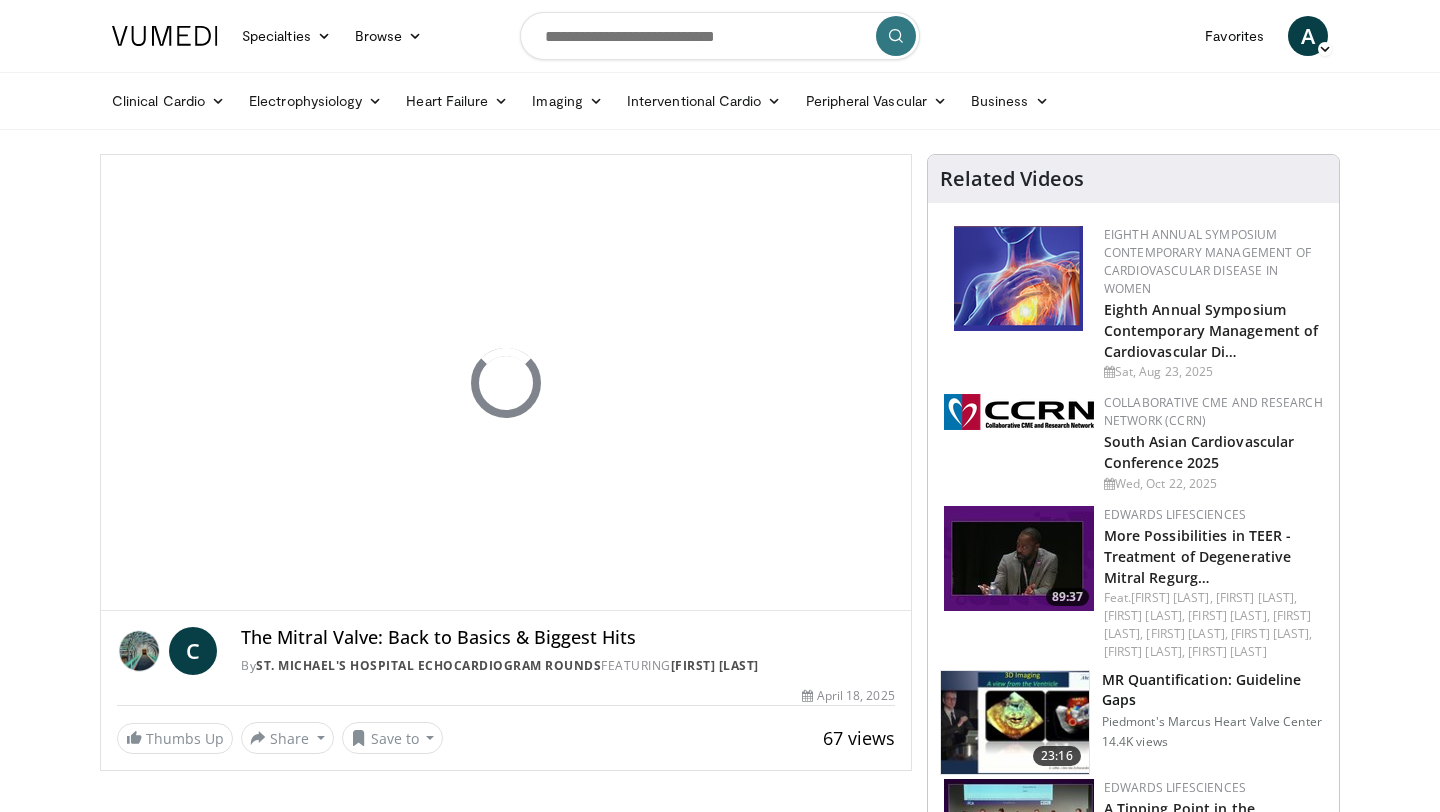 scroll, scrollTop: 0, scrollLeft: 0, axis: both 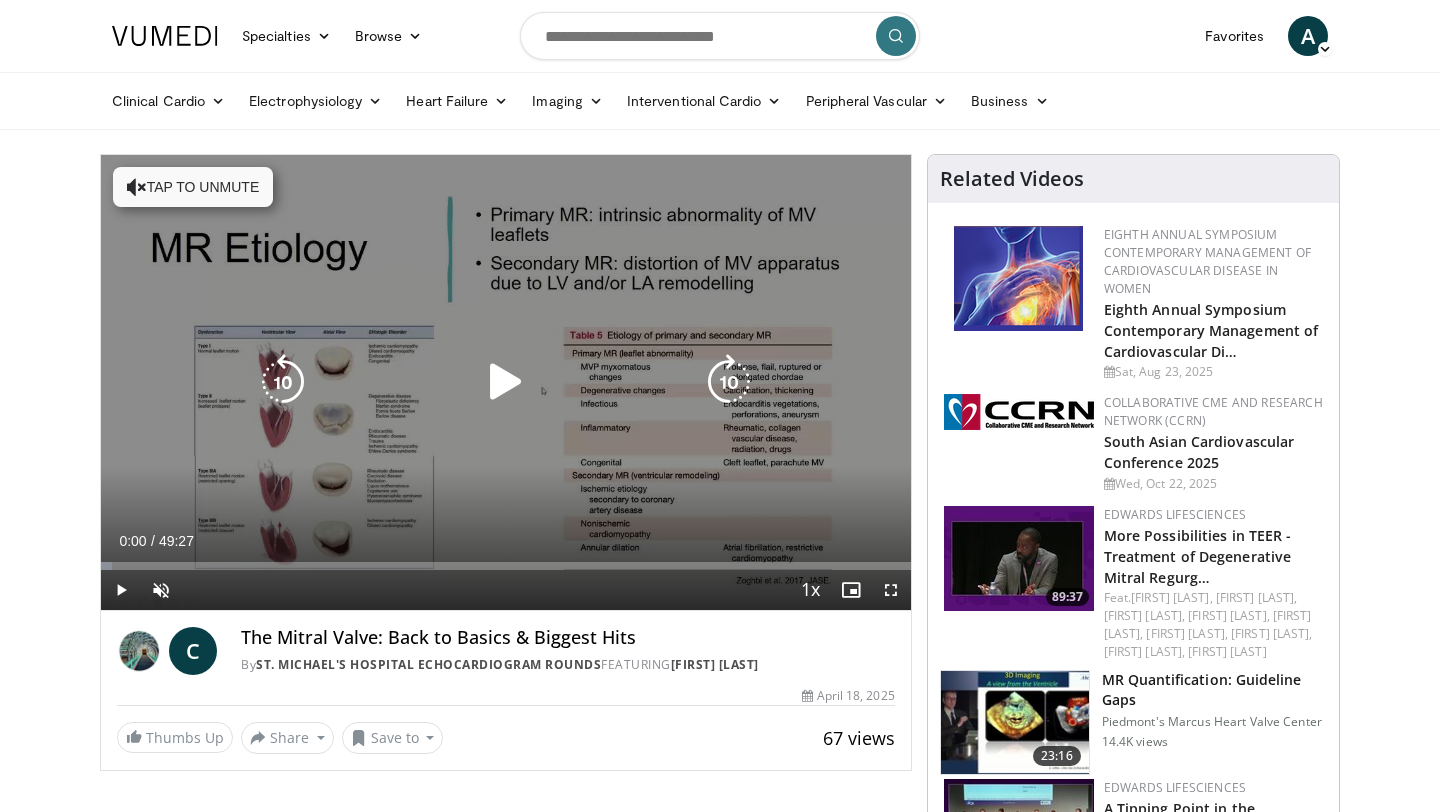 click at bounding box center [506, 382] 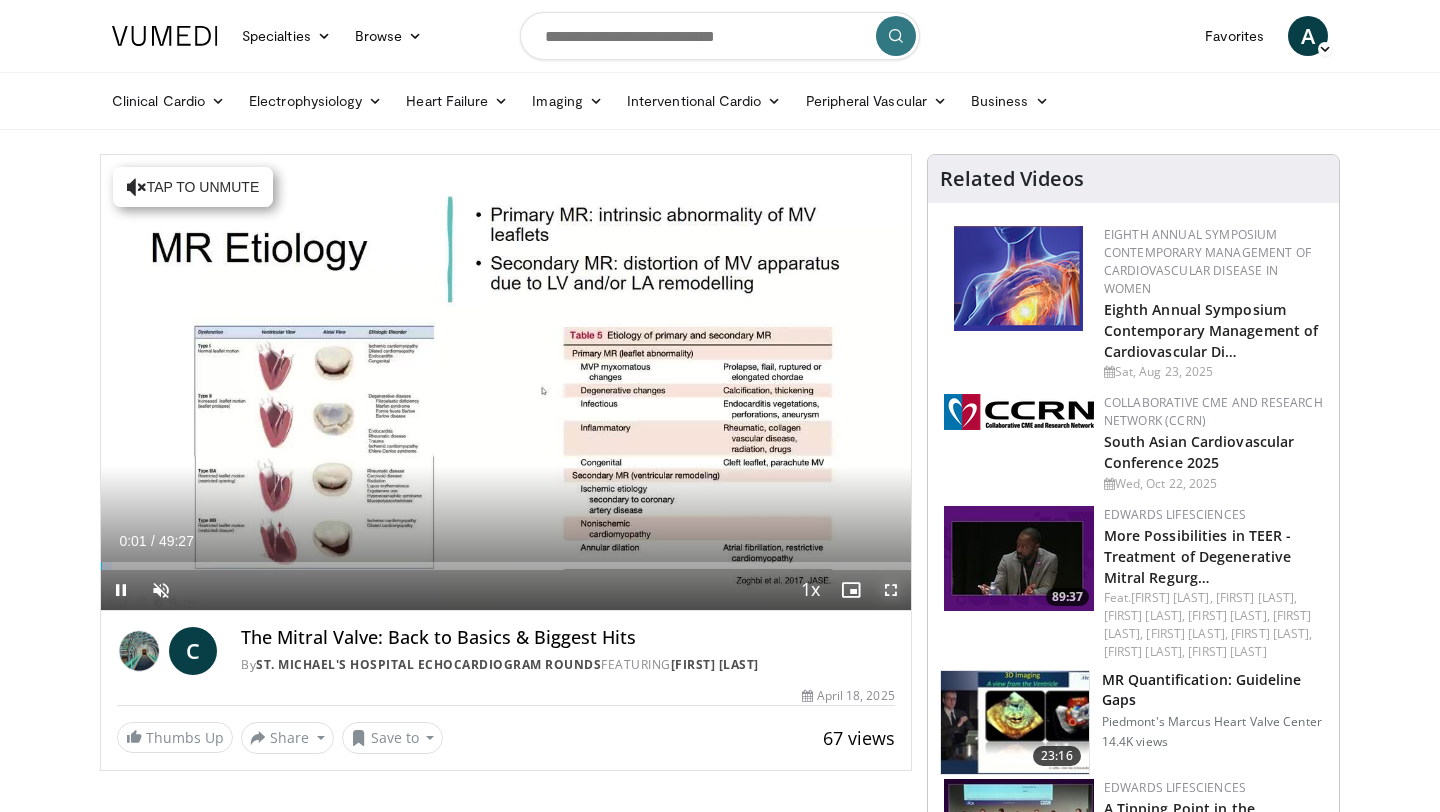 click at bounding box center (891, 590) 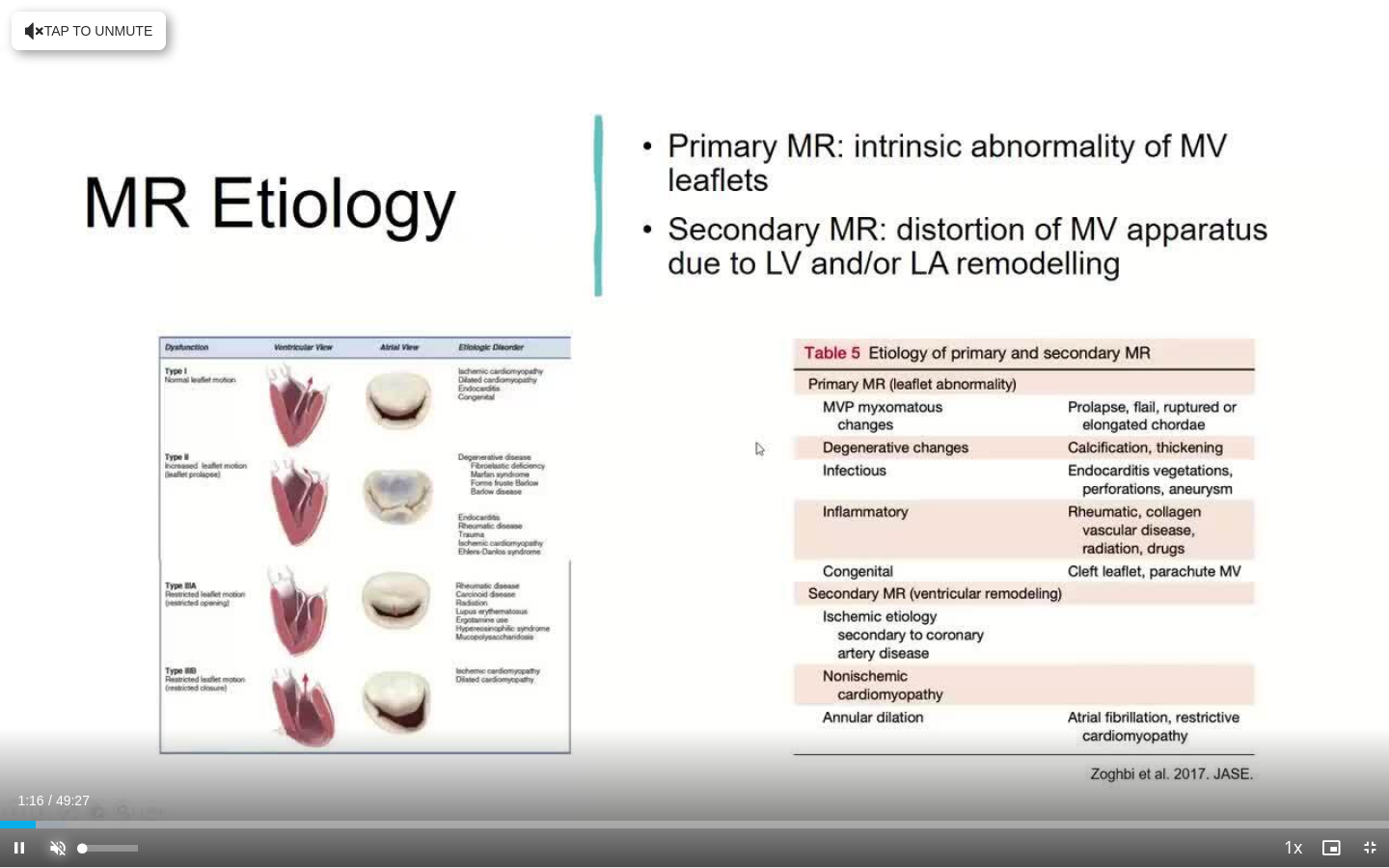 click at bounding box center (58, 848) 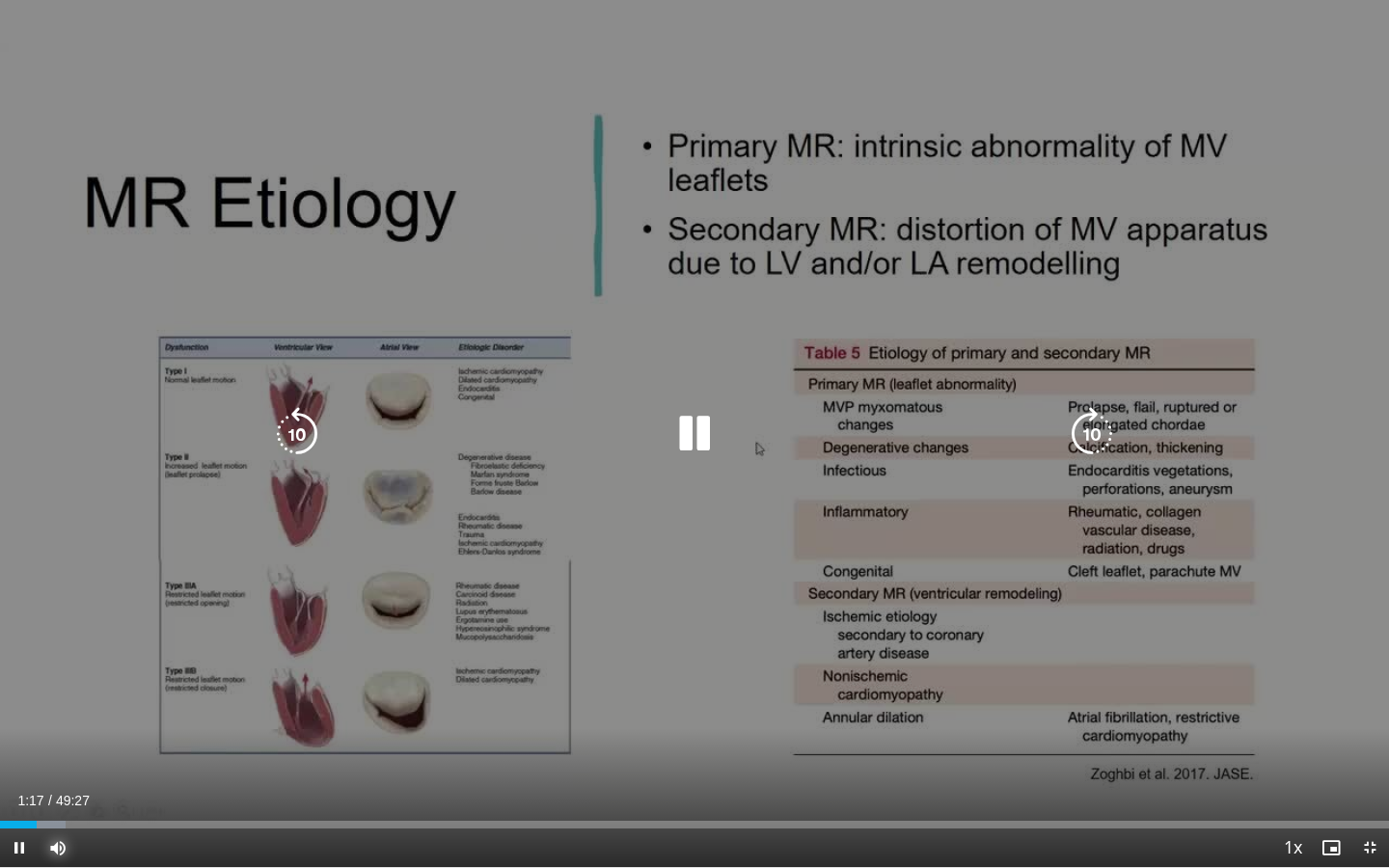 type 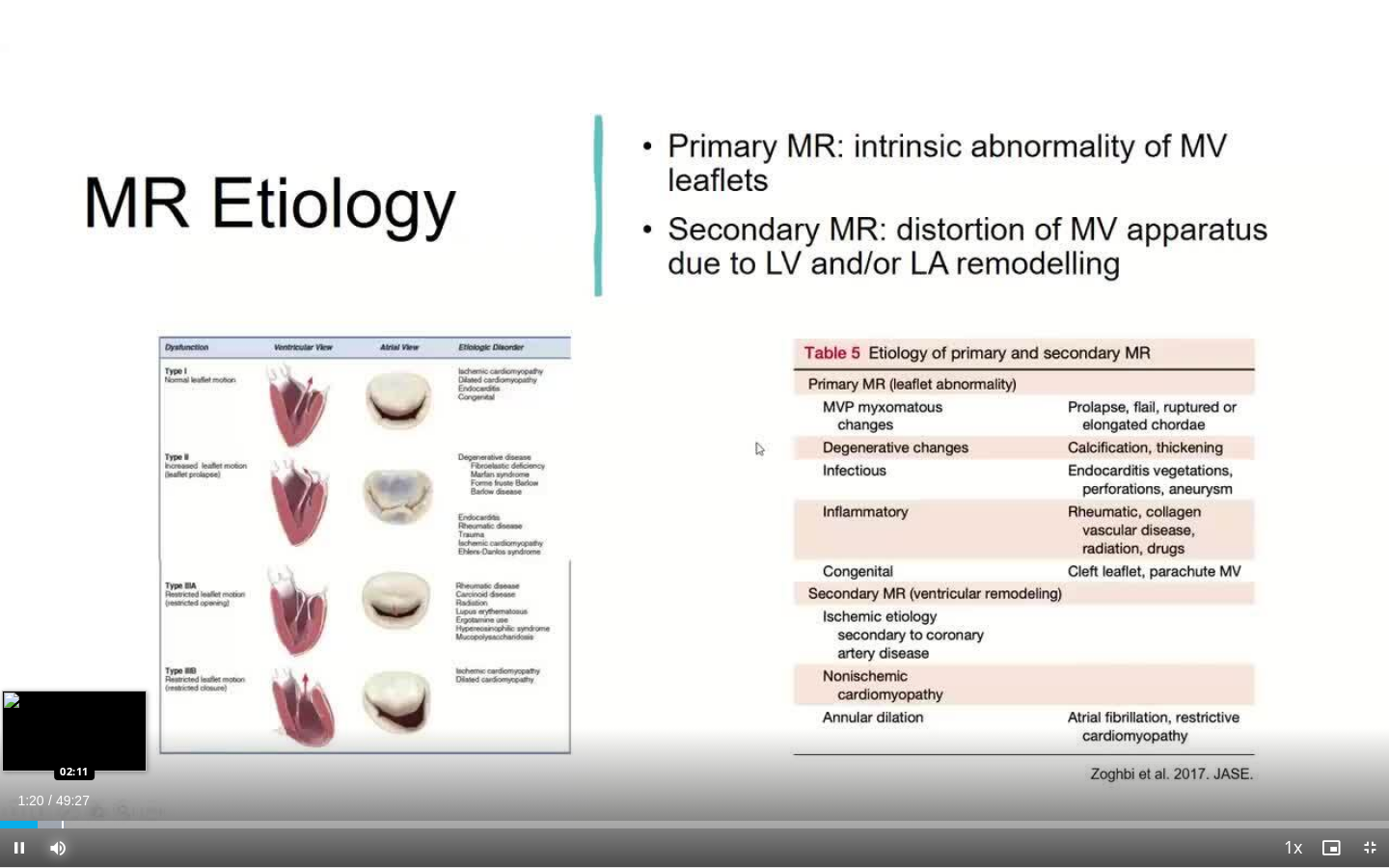 click on "Loaded :  4.72% 01:20 02:11" at bounding box center (694, 819) 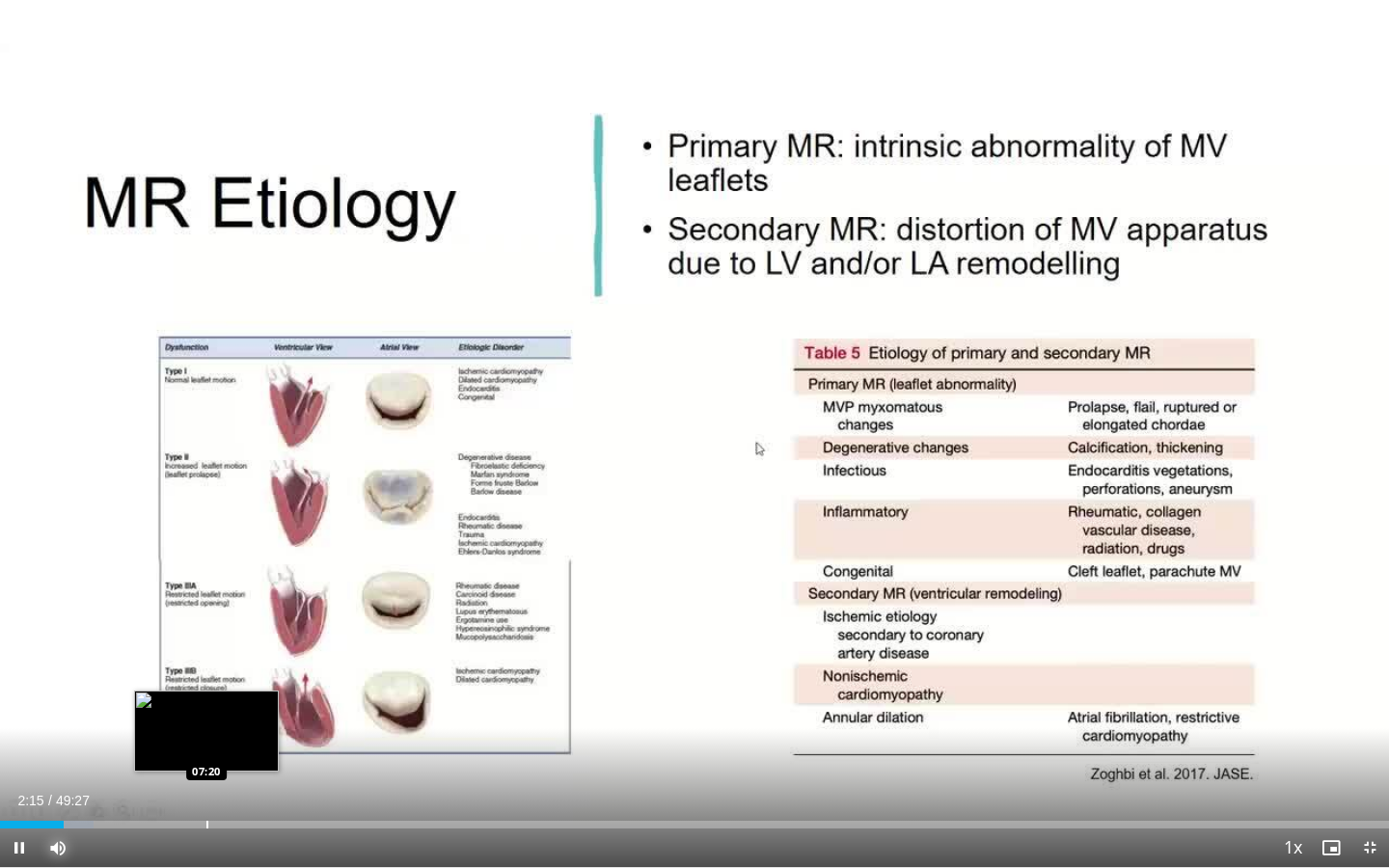 click at bounding box center (207, 825) 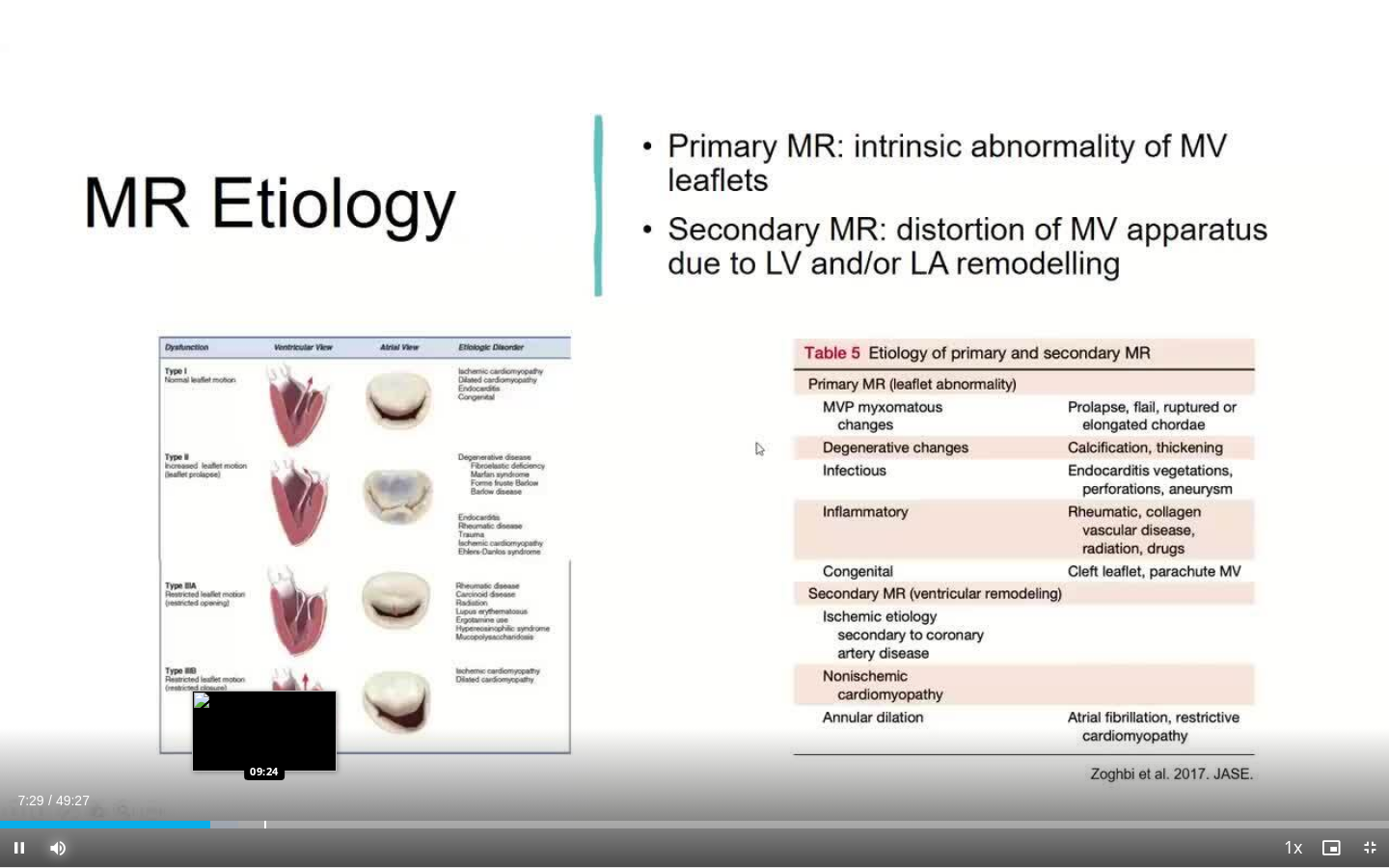click at bounding box center (265, 825) 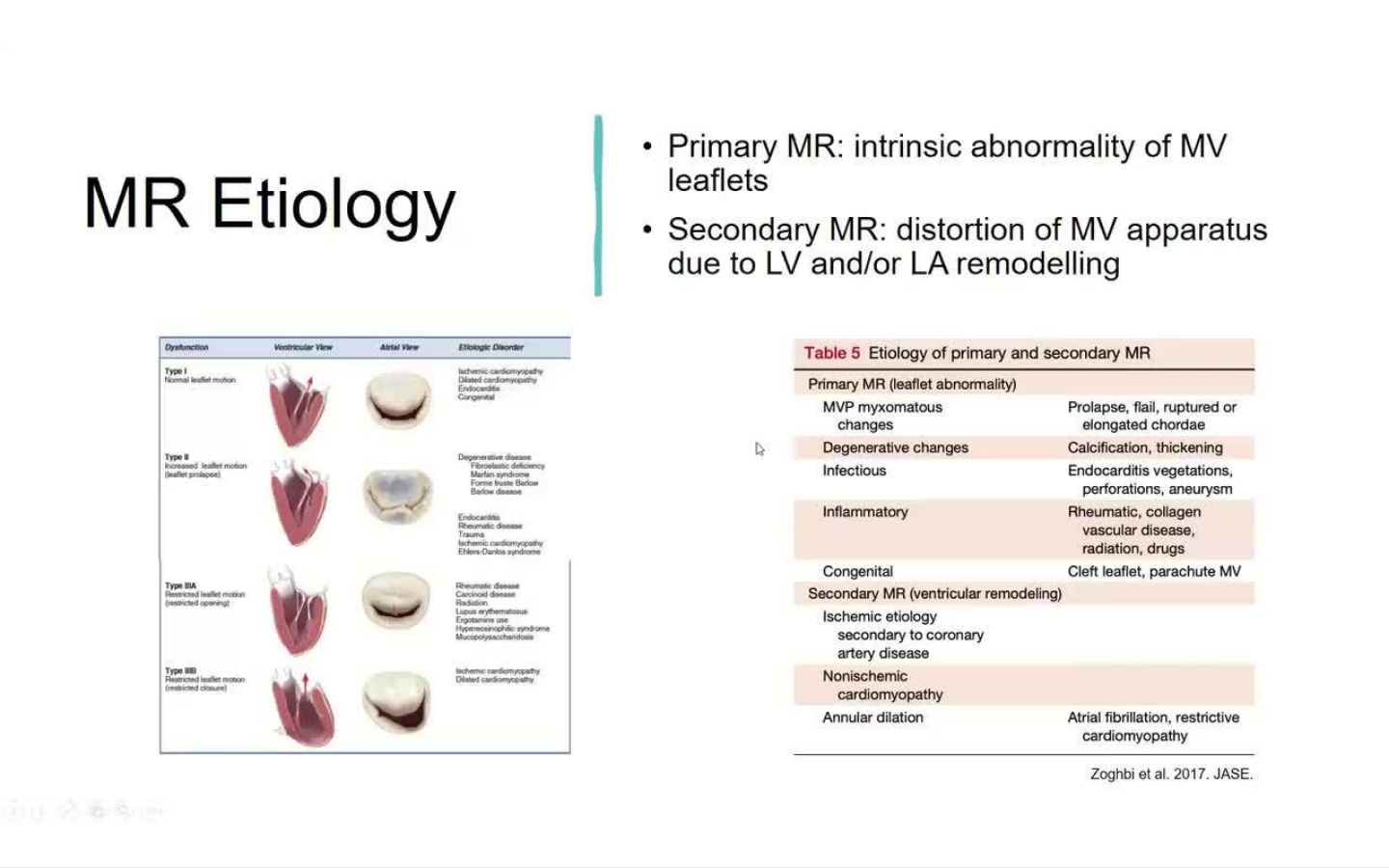 click on "70 seconds
Tap to unmute" at bounding box center [694, 433] 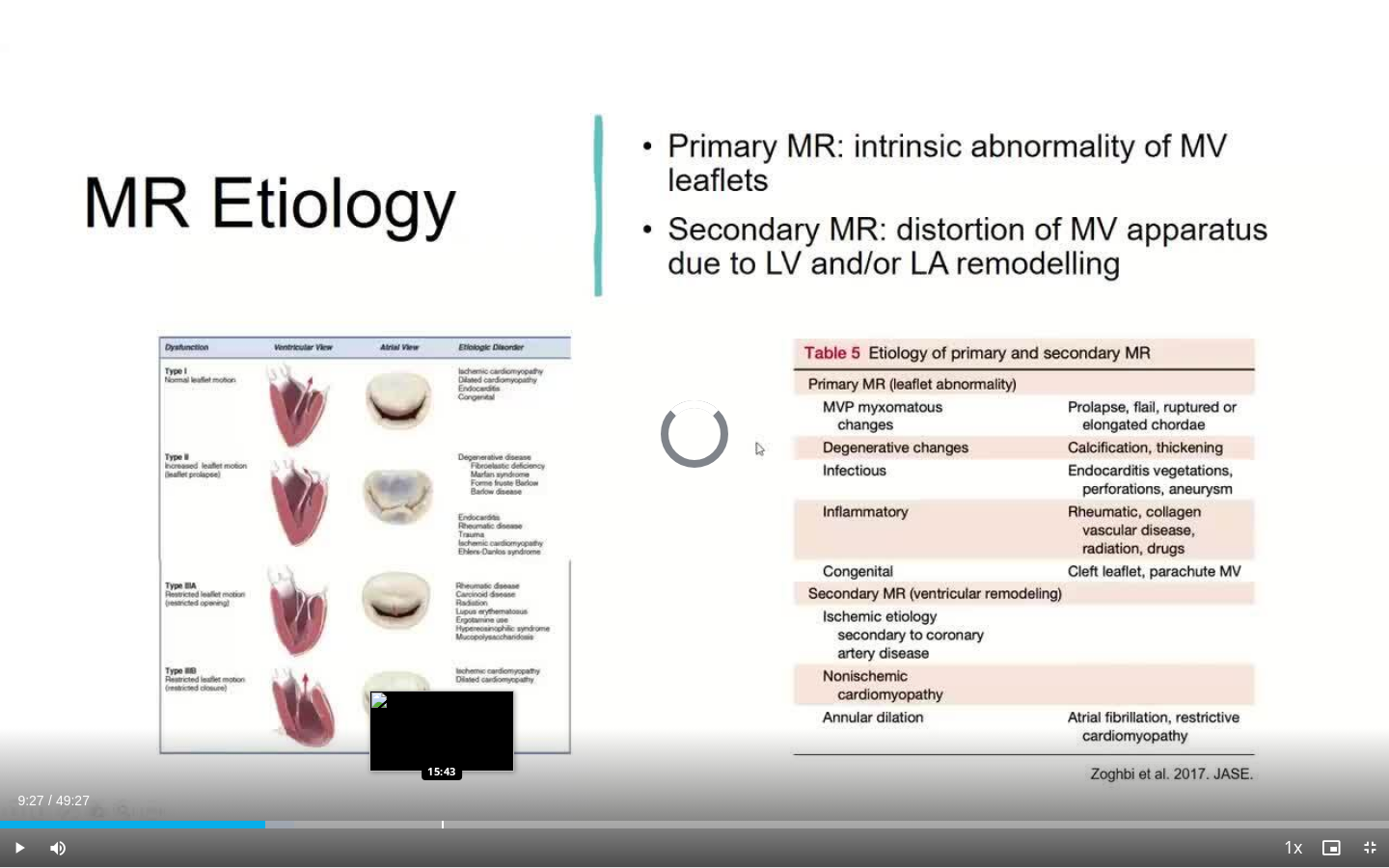 click at bounding box center [443, 825] 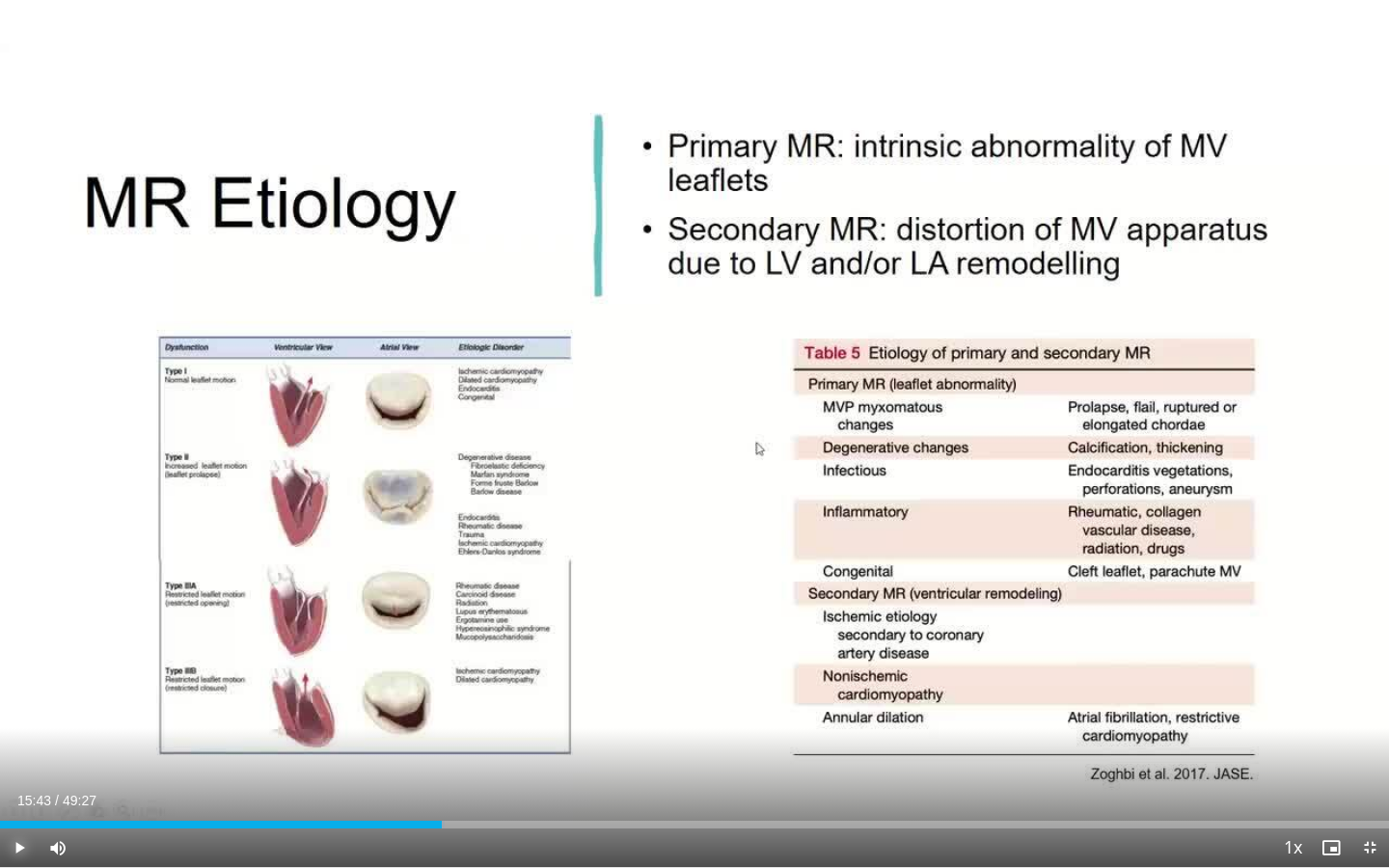 click at bounding box center (19, 848) 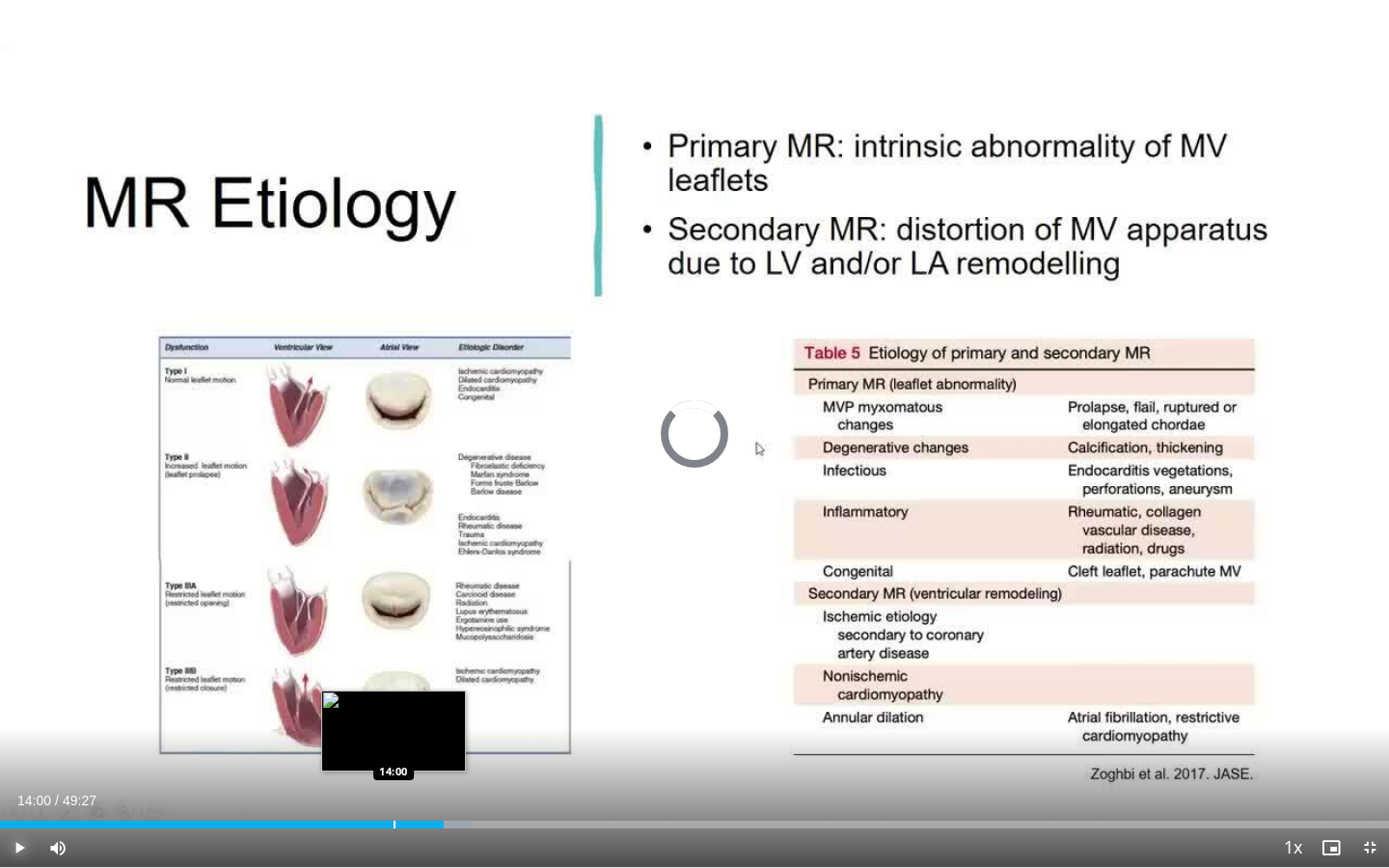 click at bounding box center [395, 825] 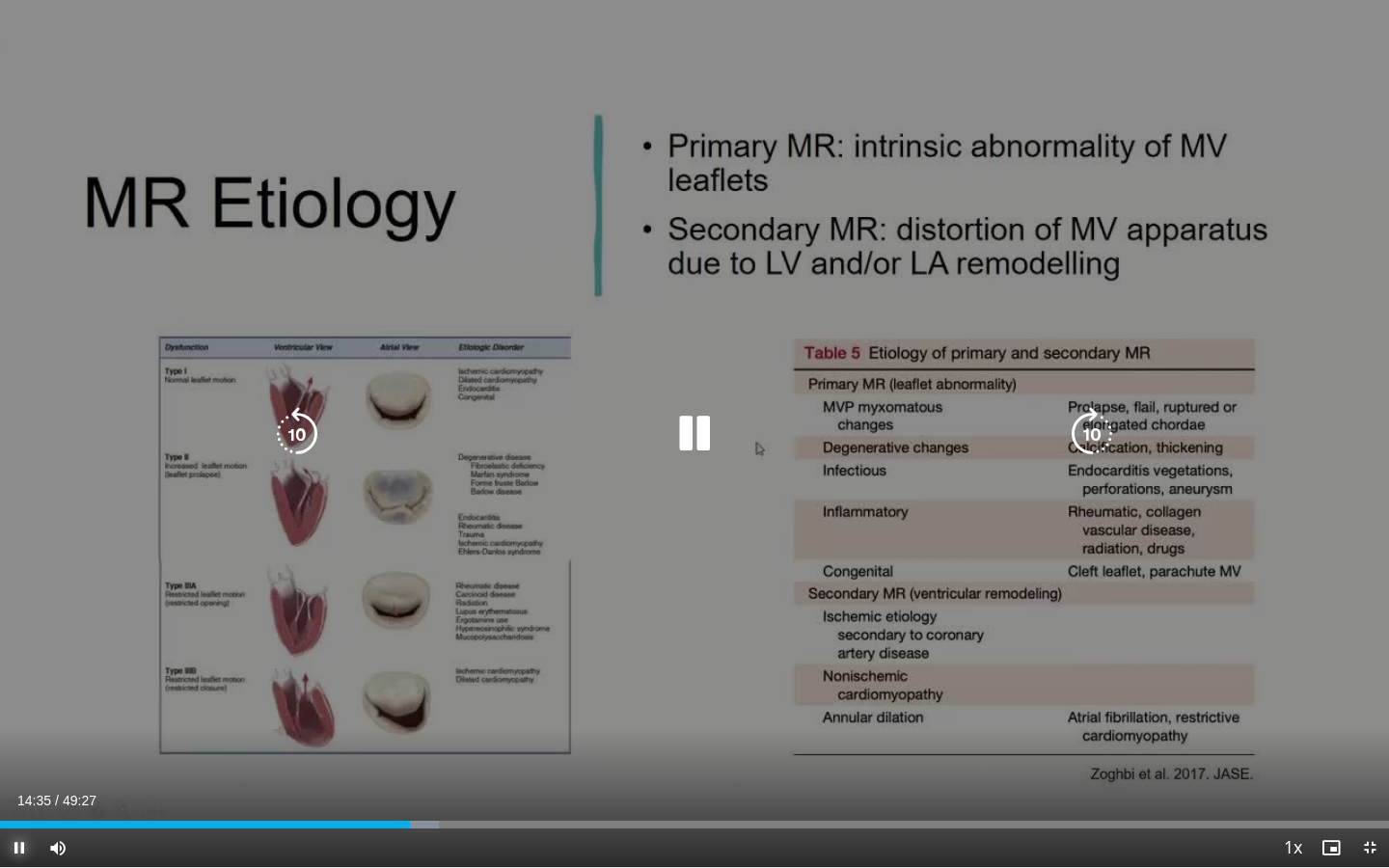 type 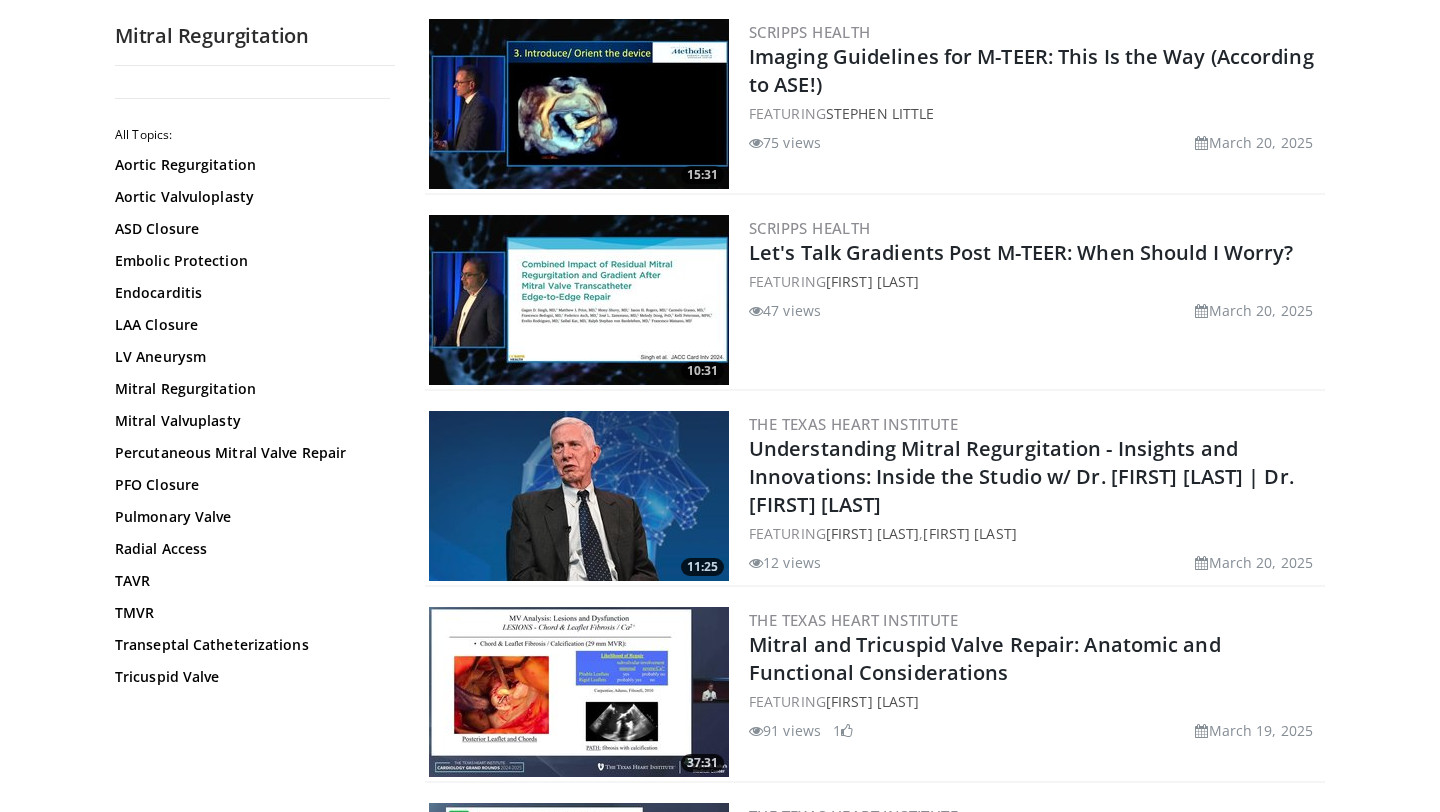 scroll, scrollTop: 407, scrollLeft: 0, axis: vertical 